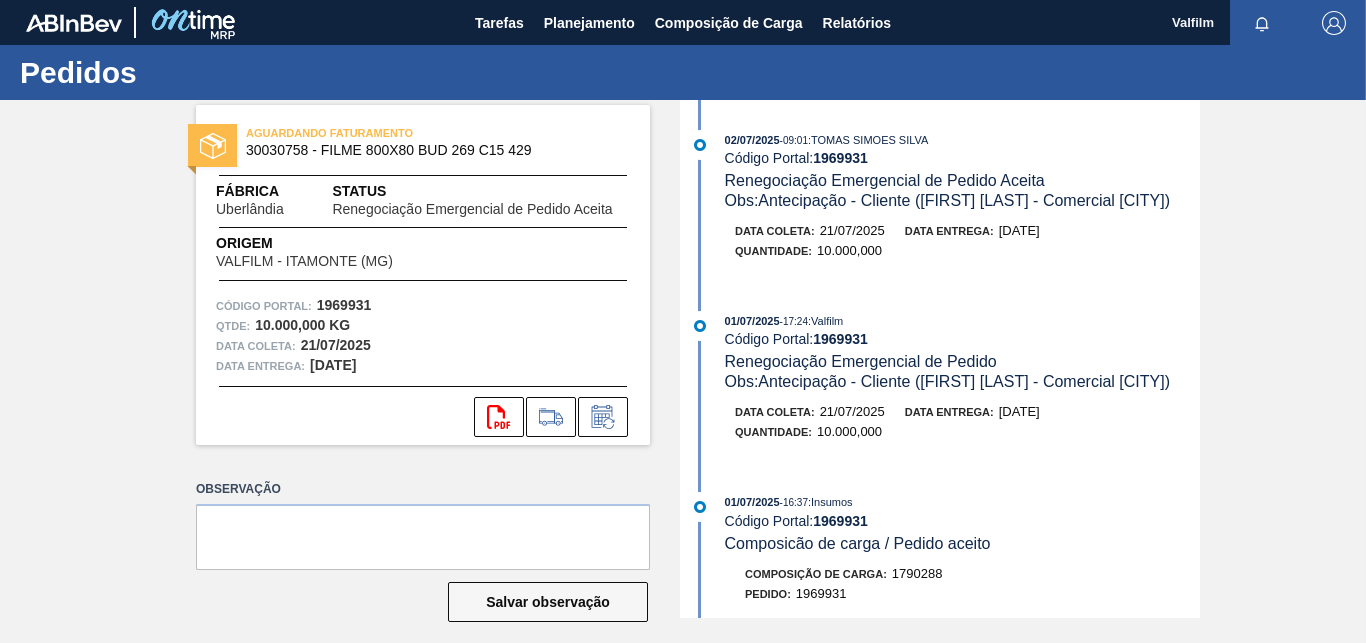 scroll, scrollTop: 0, scrollLeft: 0, axis: both 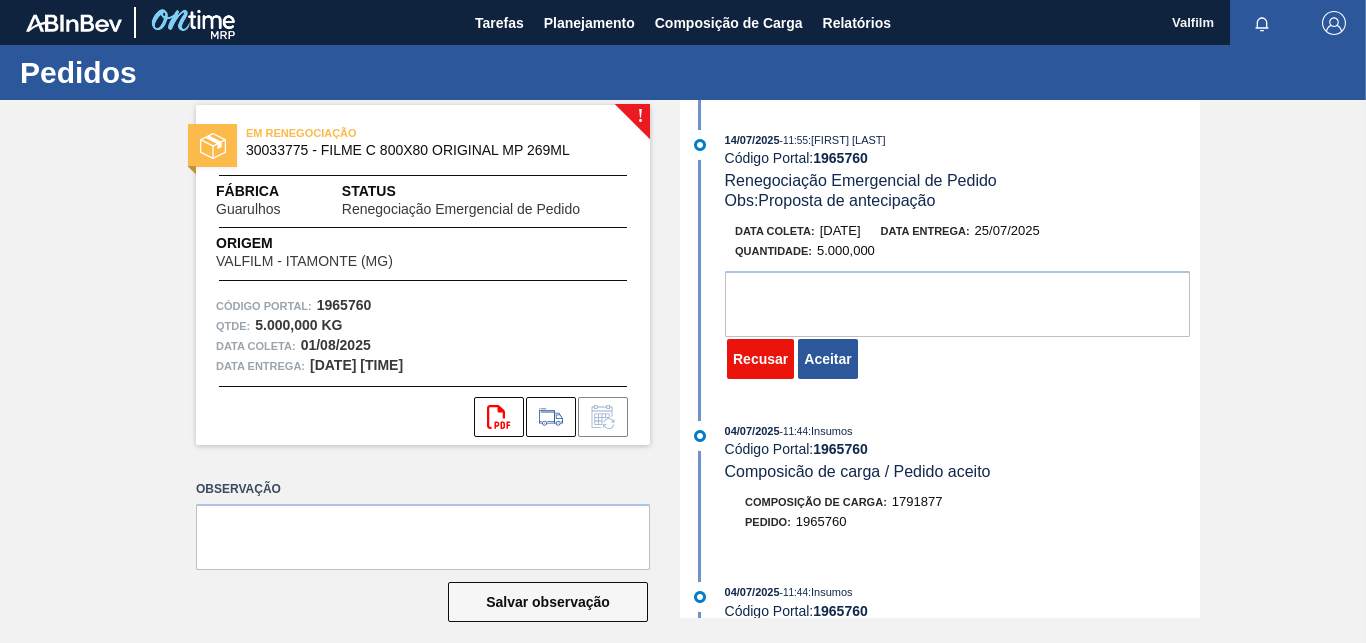 click on "Recusar" at bounding box center [760, 359] 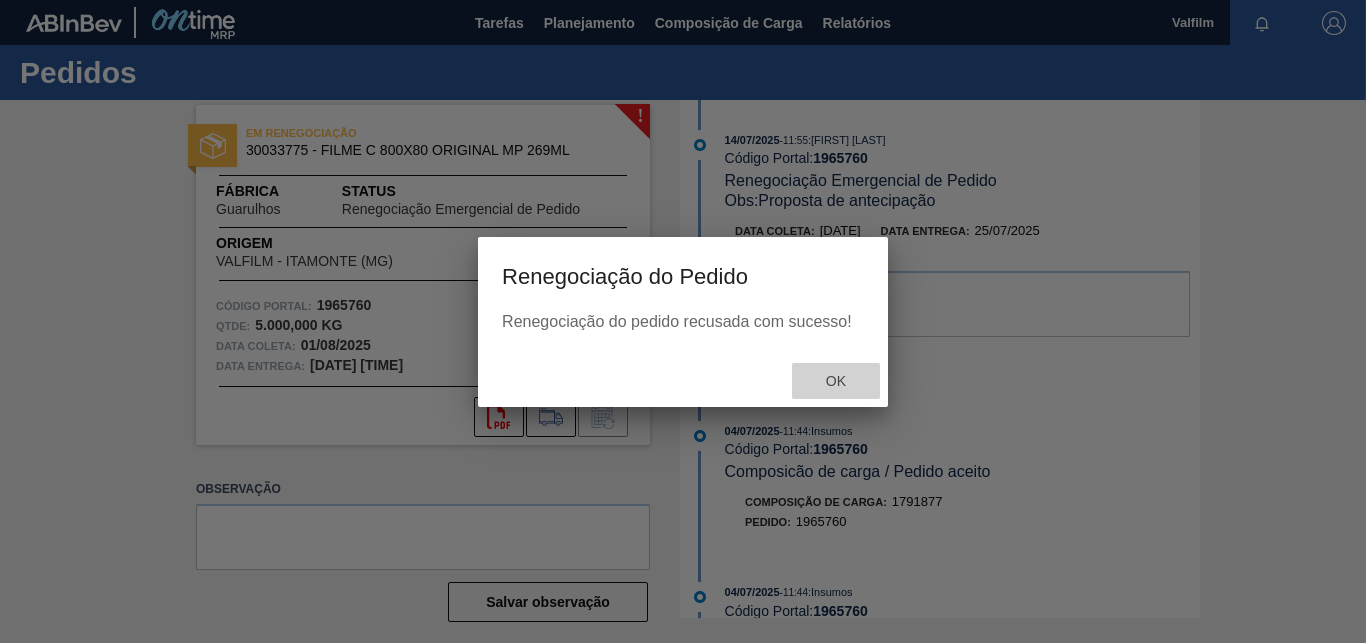 click on "Ok" at bounding box center (836, 381) 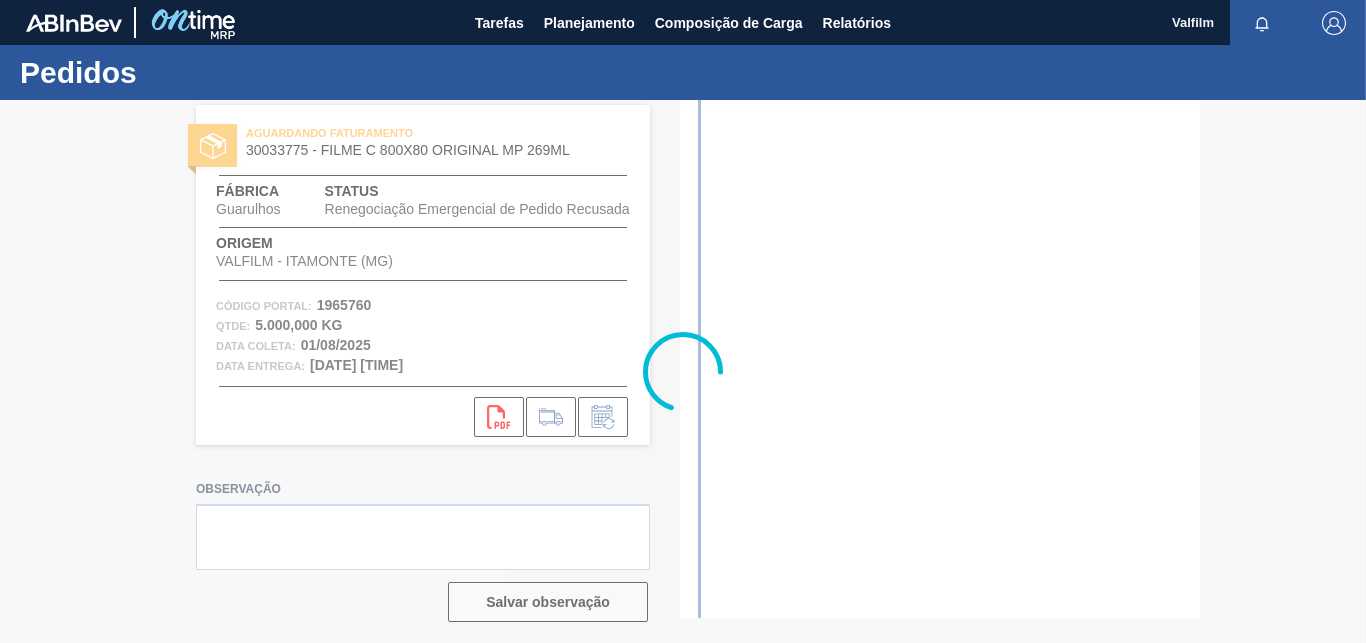scroll, scrollTop: 0, scrollLeft: 0, axis: both 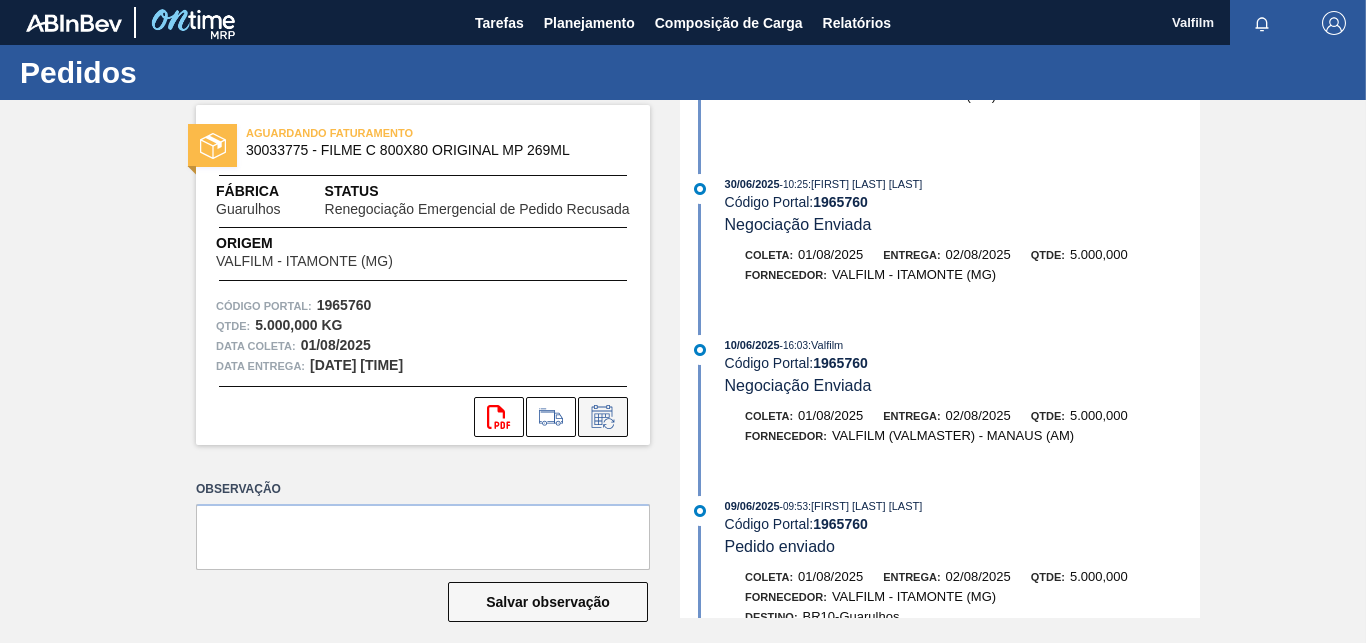 click 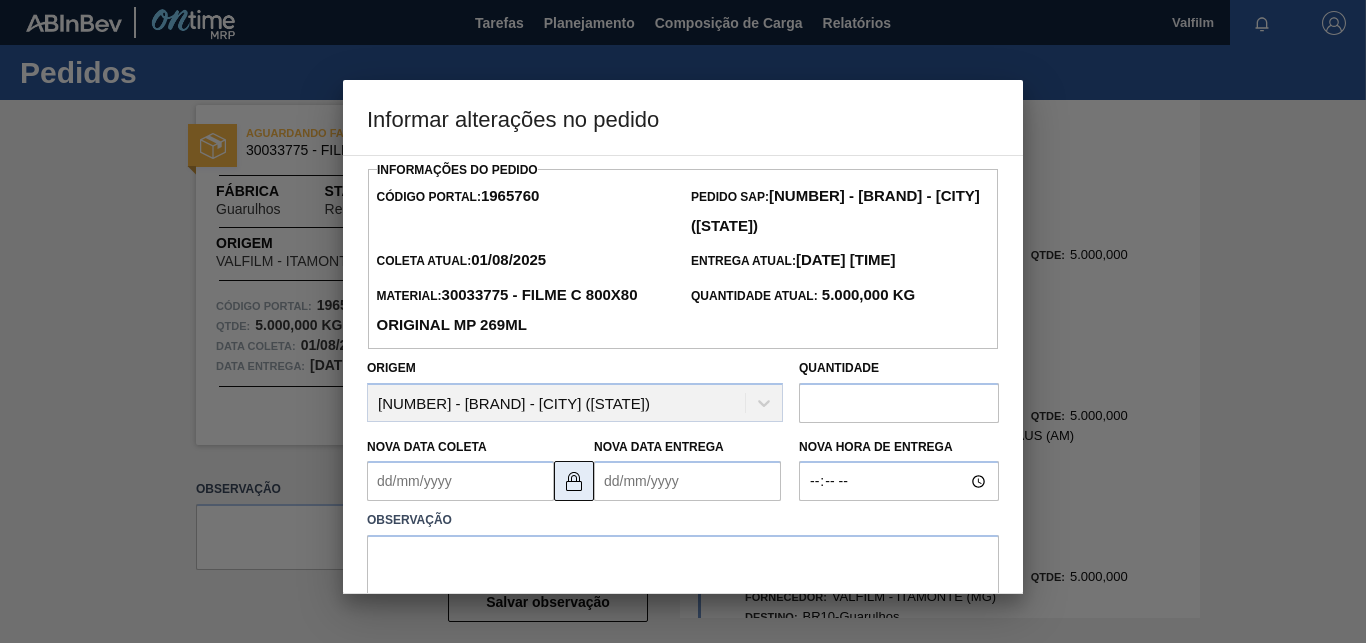 click at bounding box center (574, 481) 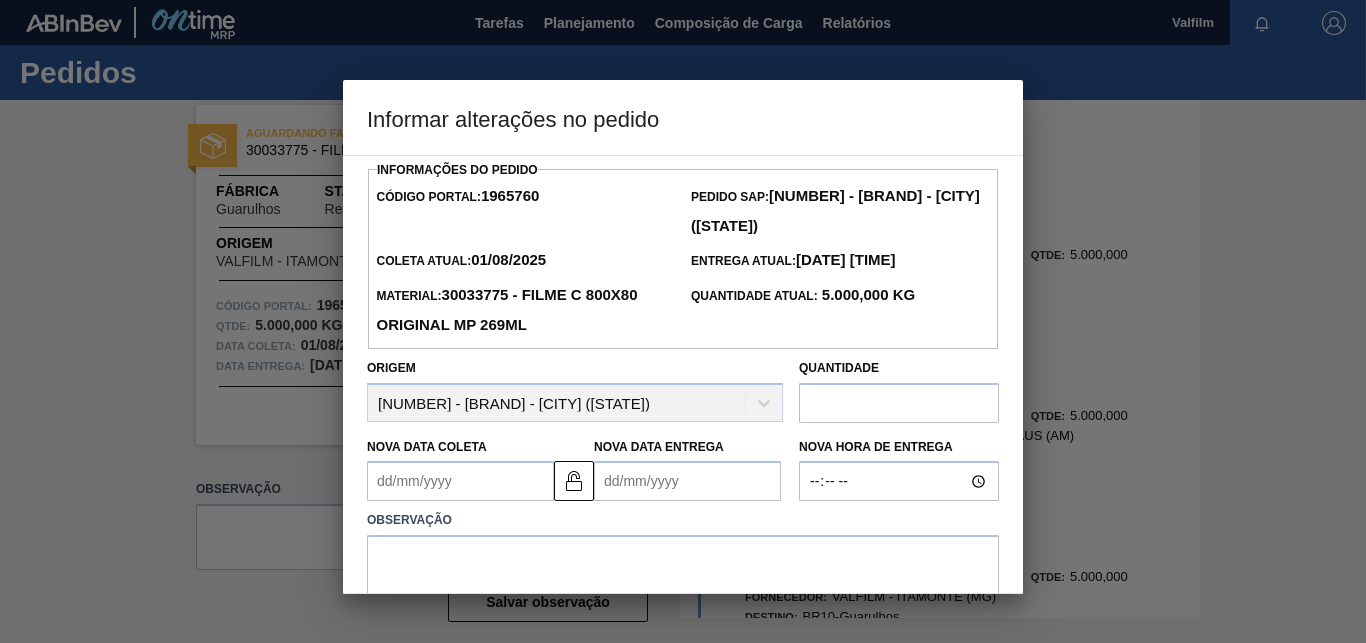 click on "Nova Data Coleta" at bounding box center [460, 481] 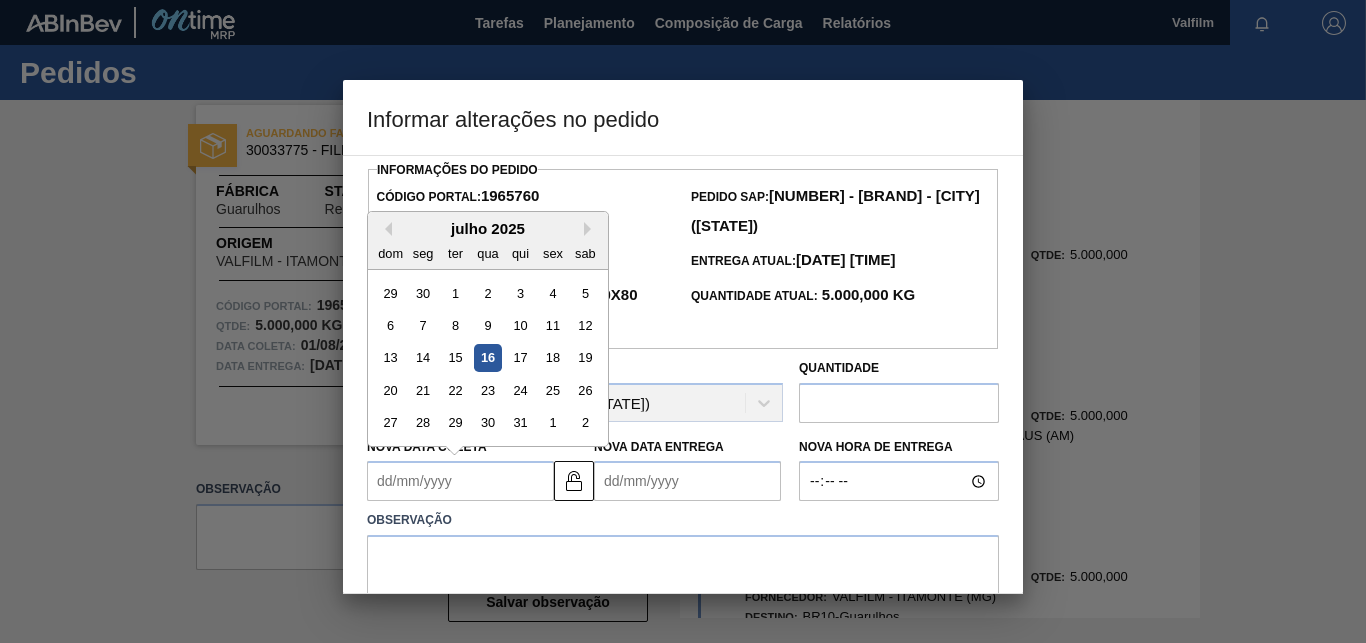 click on "julho 2025" at bounding box center (488, 228) 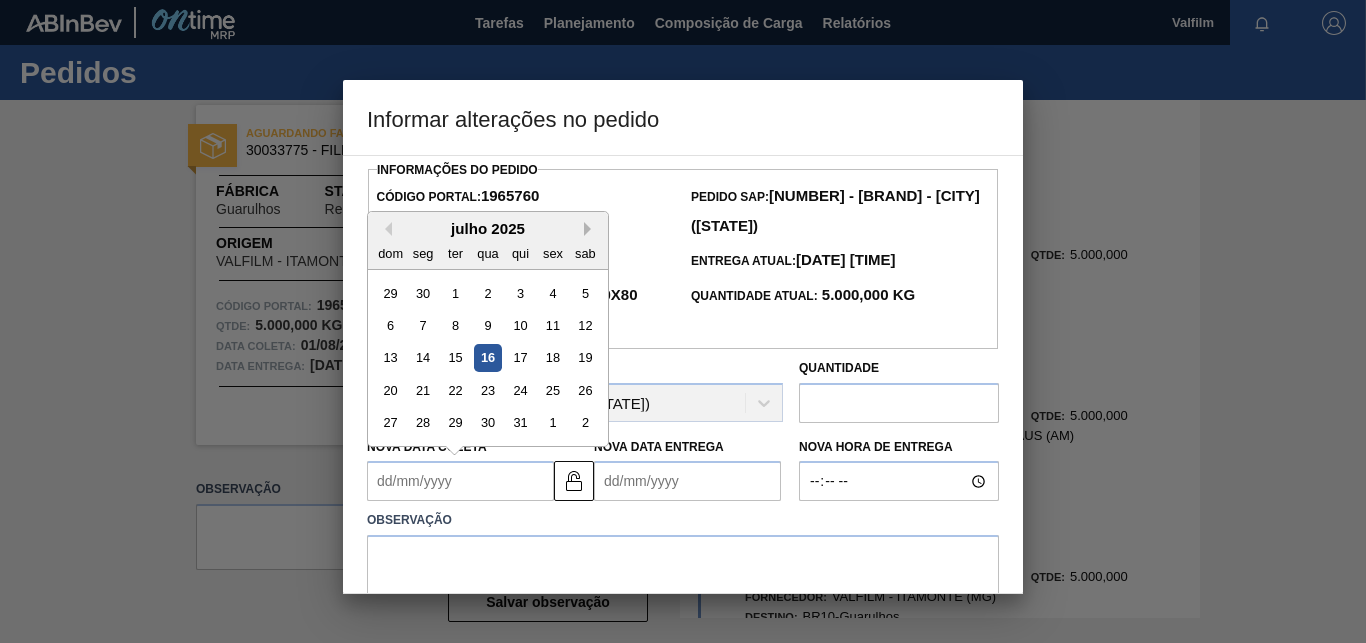 click on "Next Month" at bounding box center [591, 229] 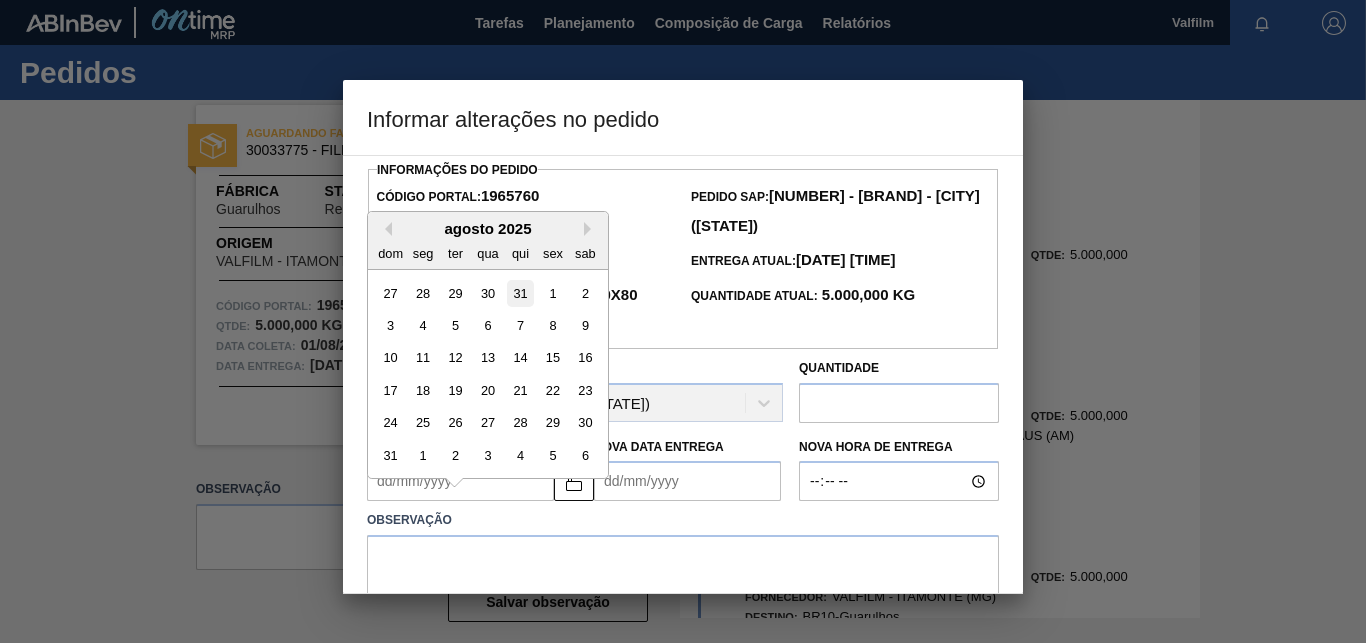 click on "31" at bounding box center (520, 293) 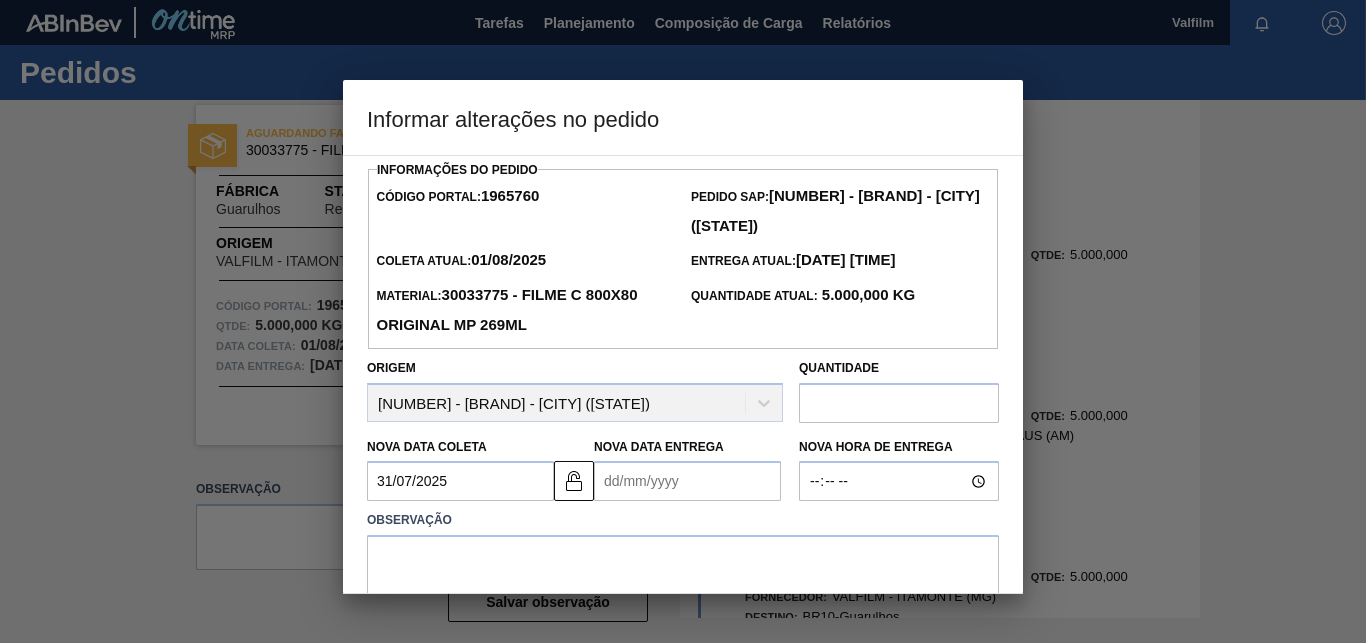 click on "Nova Data Entrega" at bounding box center [687, 481] 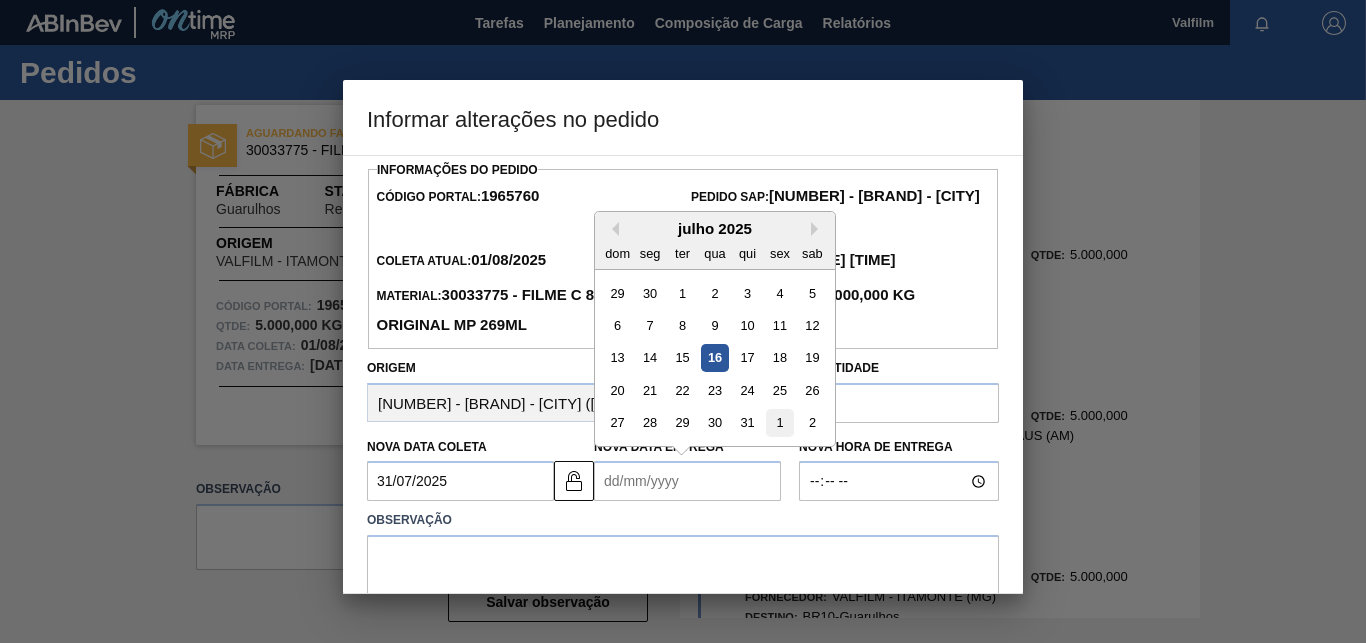 click on "1" at bounding box center [779, 423] 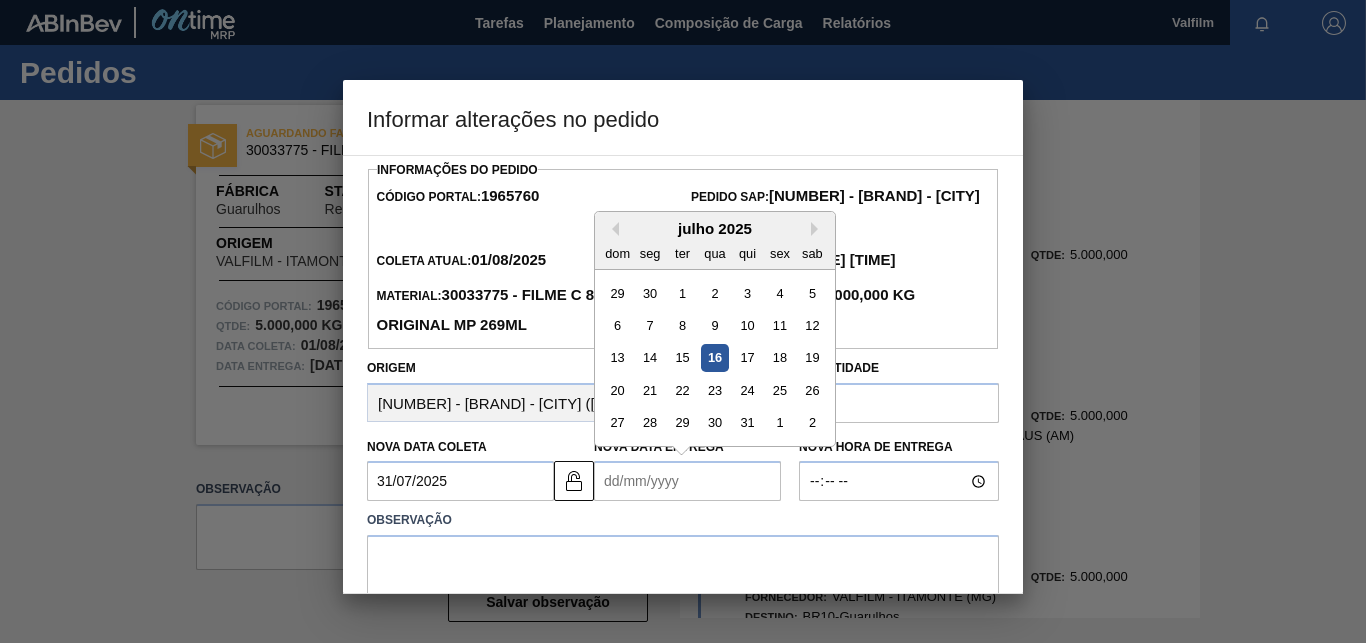 type on "01/08/2025" 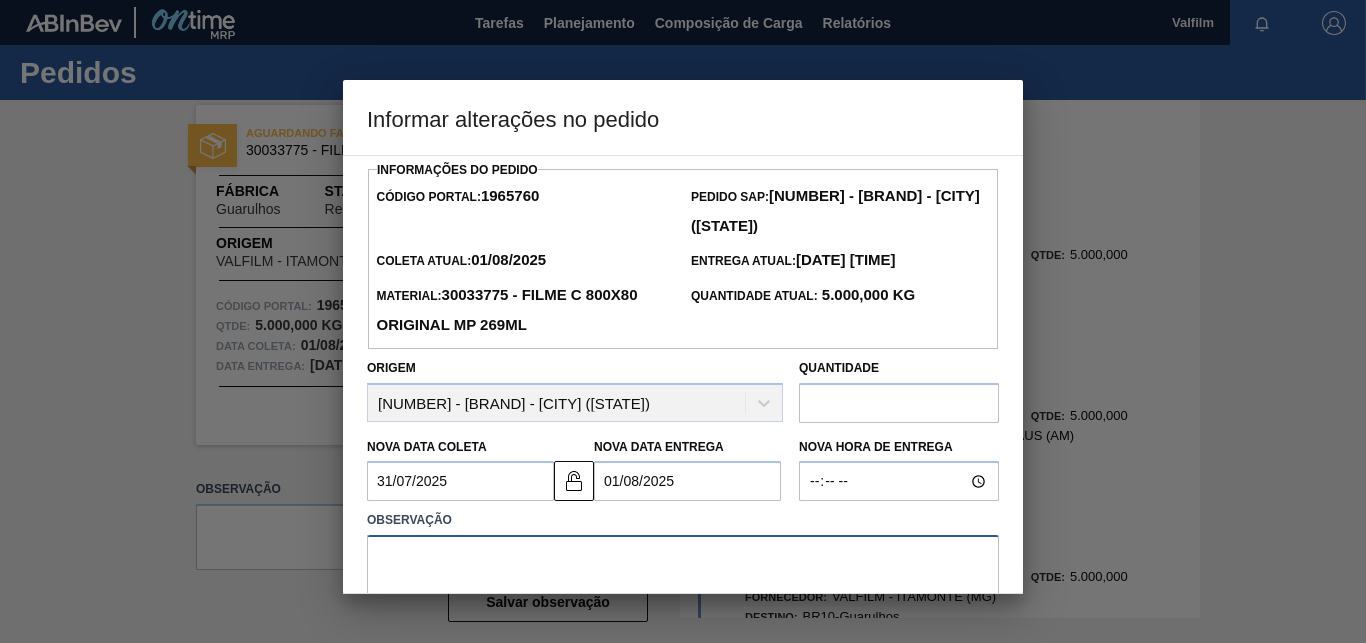 click at bounding box center (683, 568) 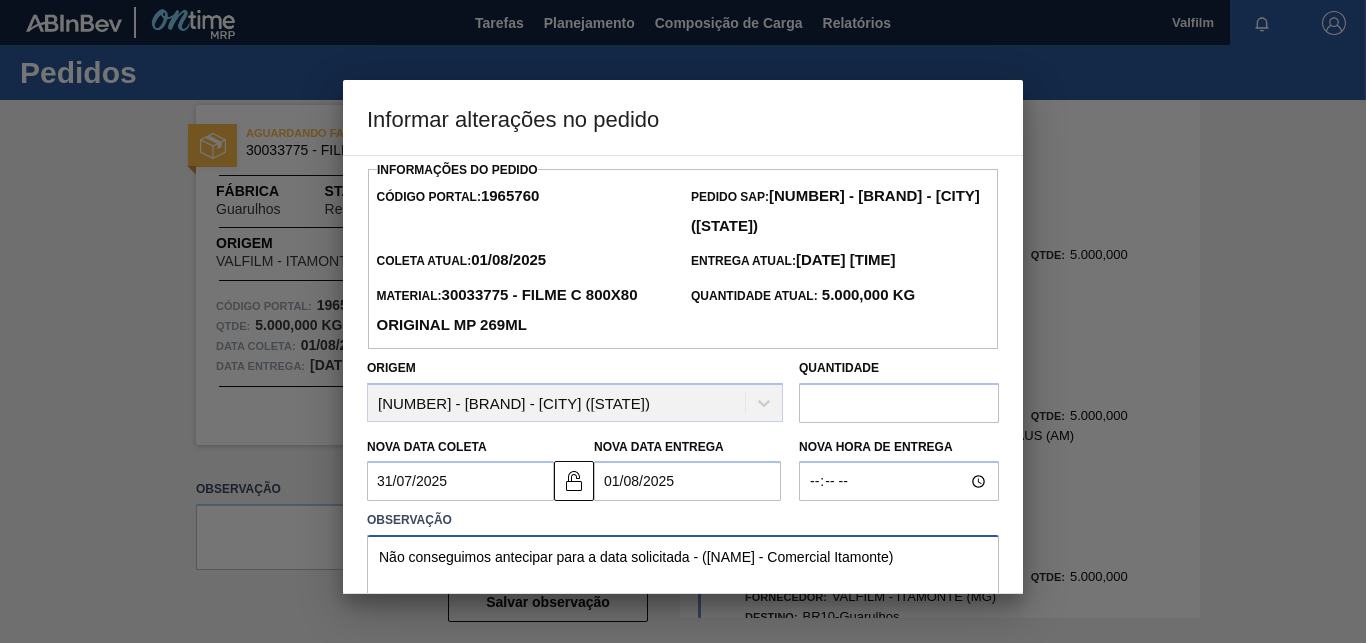 scroll, scrollTop: 67, scrollLeft: 0, axis: vertical 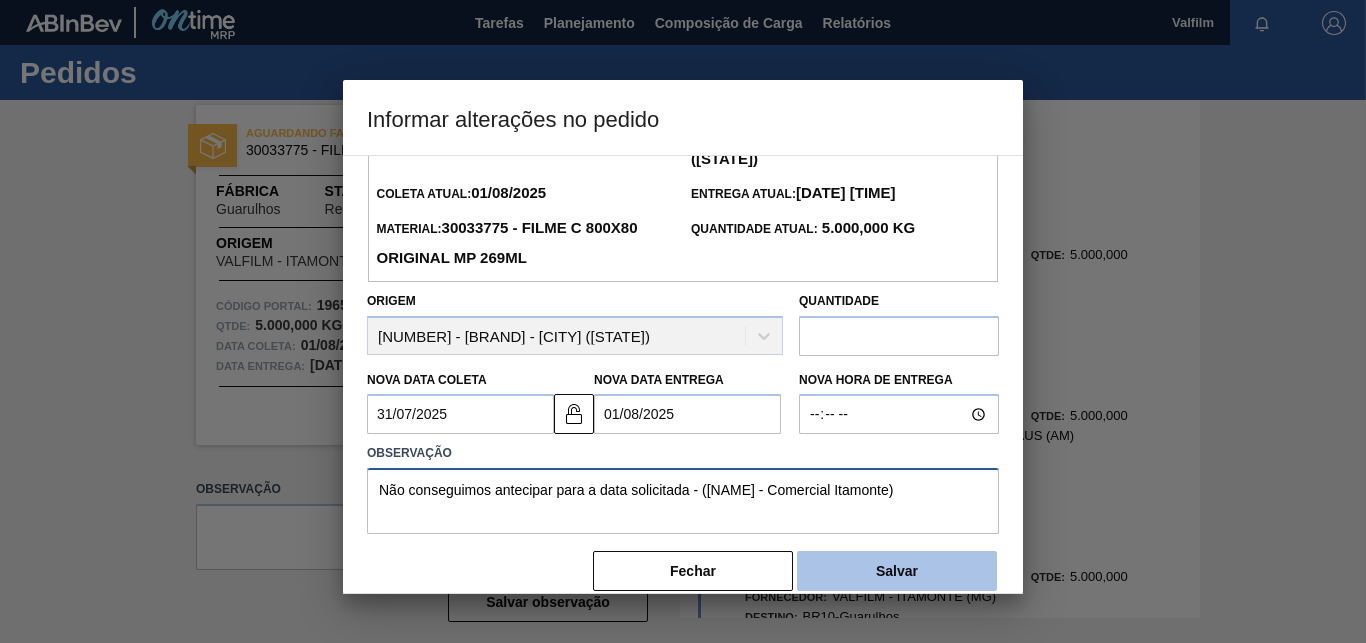 type on "Não conseguimos antecipar para a data solicitada - (Ana Carolina - Comercial Itamonte)" 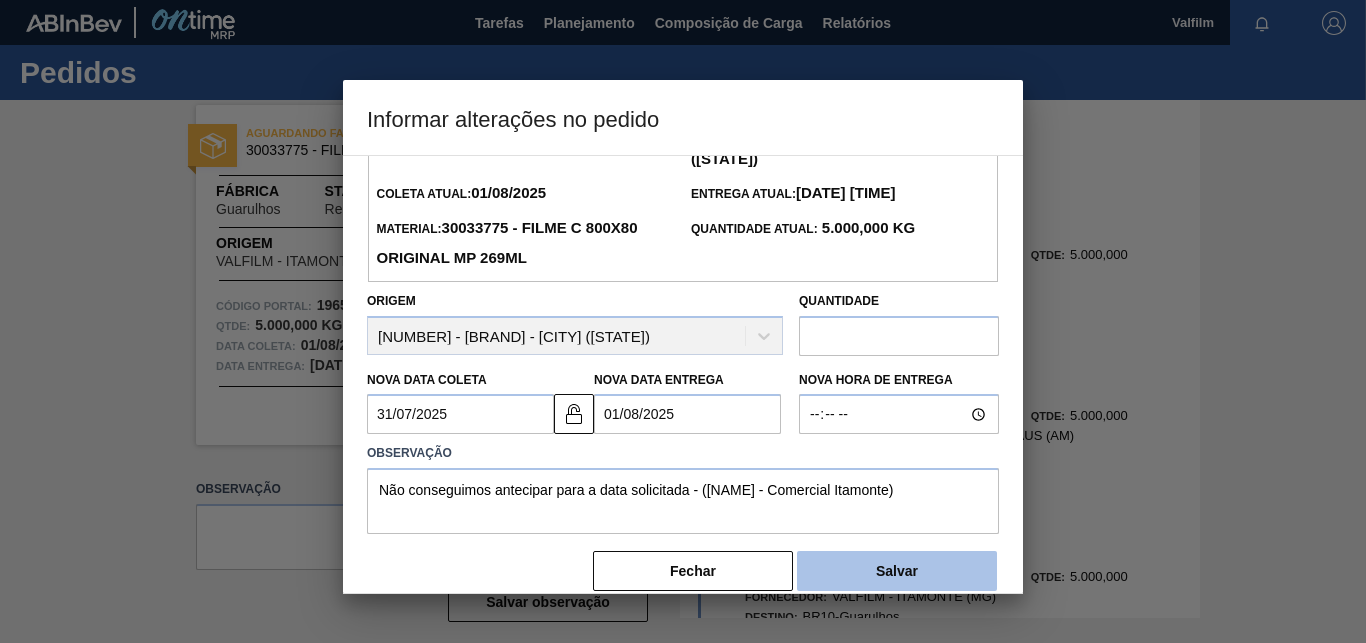 click on "Salvar" at bounding box center (897, 571) 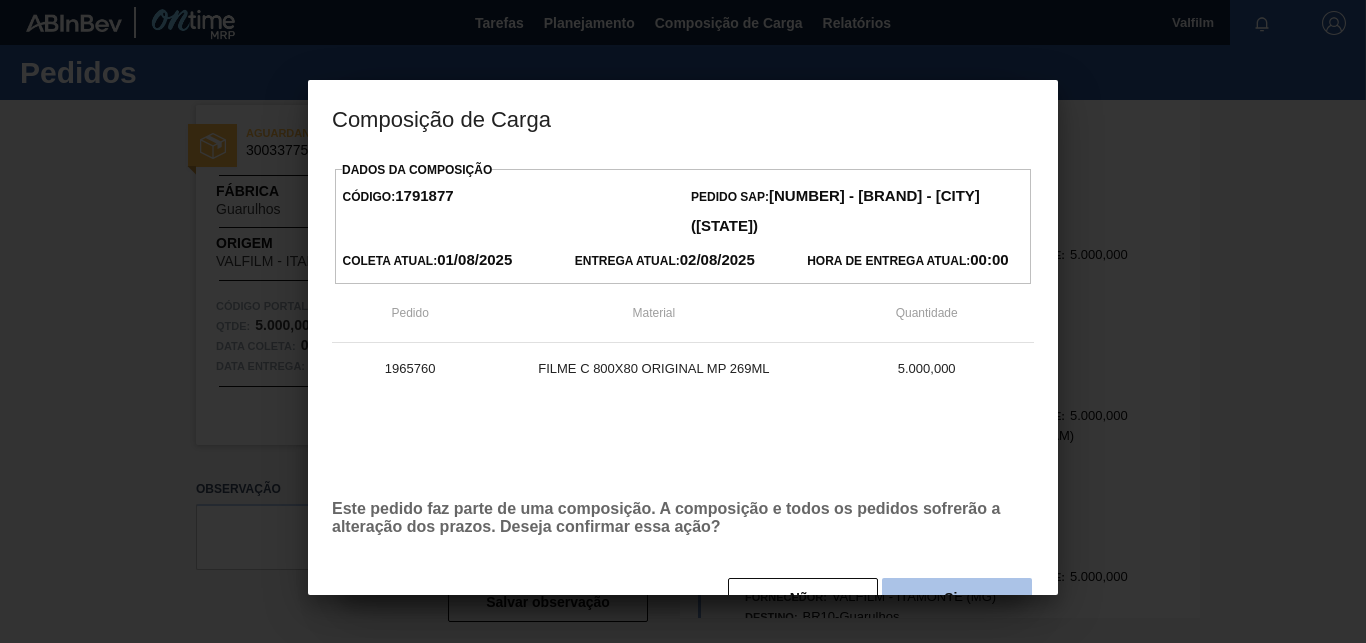 click on "Sim" at bounding box center [957, 598] 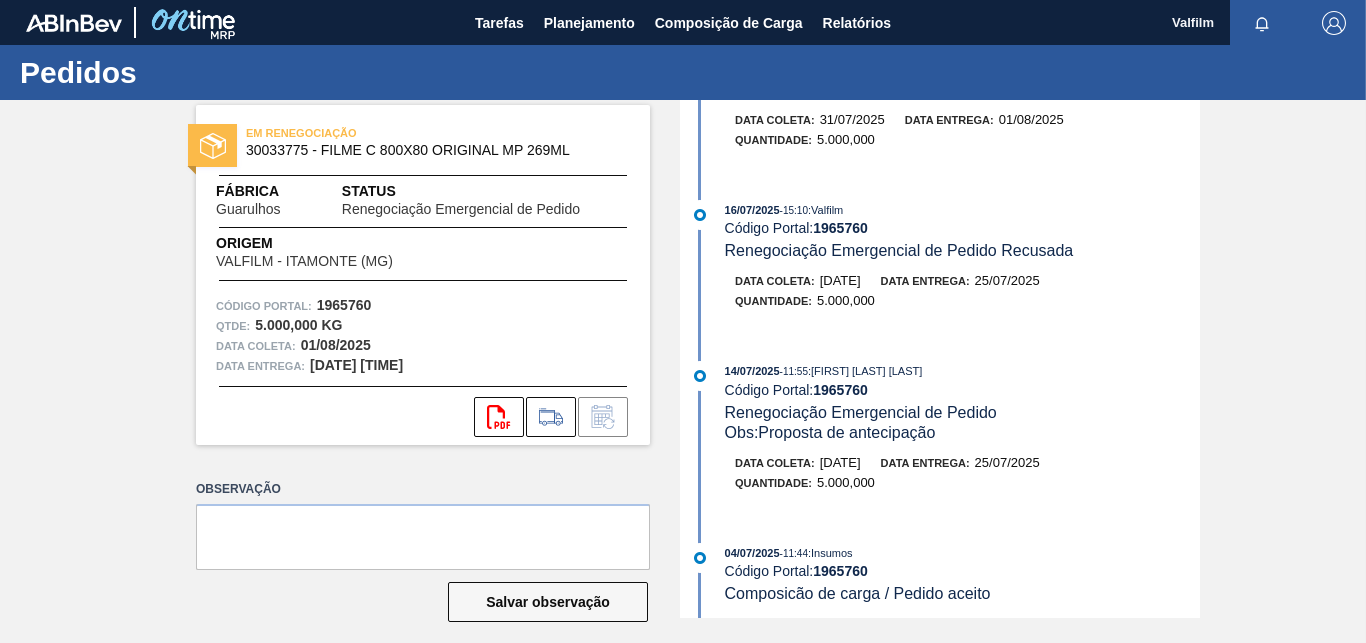 scroll, scrollTop: 0, scrollLeft: 0, axis: both 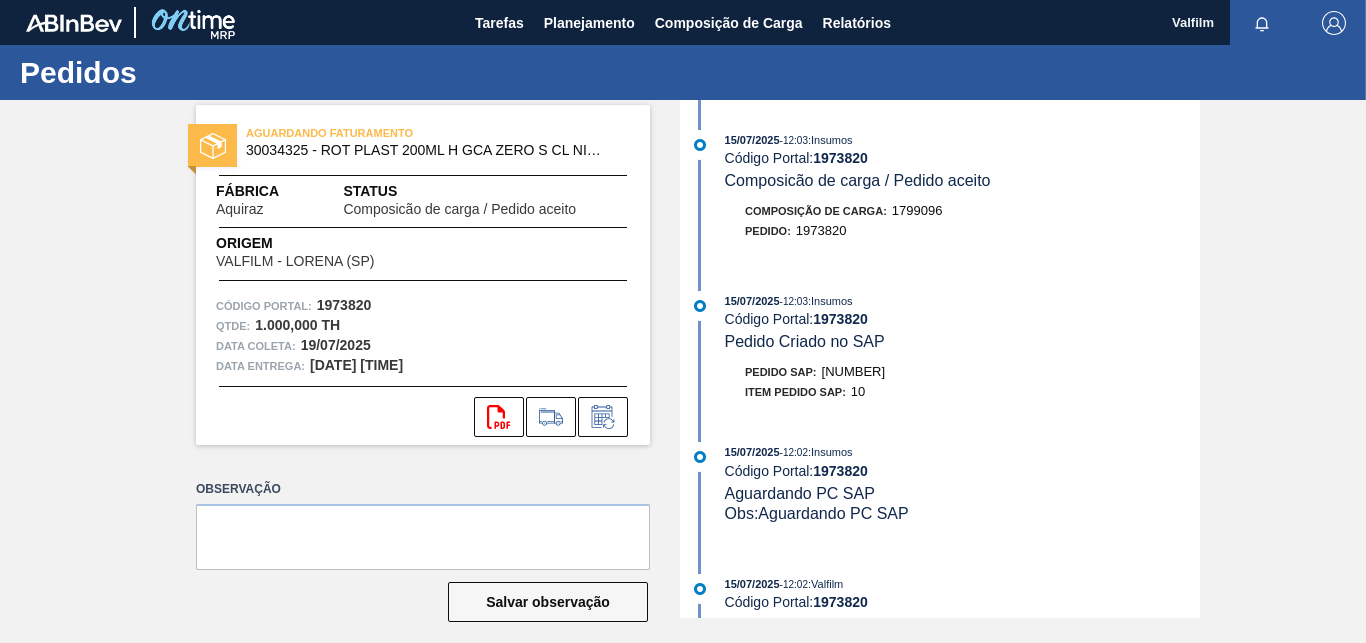 click on "AGUARDANDO FATURAMENTO [NUMBER] - ROT PLAST 200ML H GCA ZERO S CL NIV25 Fábrica Aquiraz Status Composicão de carga / Pedido aceito Origem VALFILM - LORENA ([STATE])   Código Portal:  [NUMBER] Qtde : 1.000,000 TH Data coleta: [DATE] Data entrega: [DATE] [TIME] svg{fill:#ff0000} Observação Salvar observação" at bounding box center [408, 359] 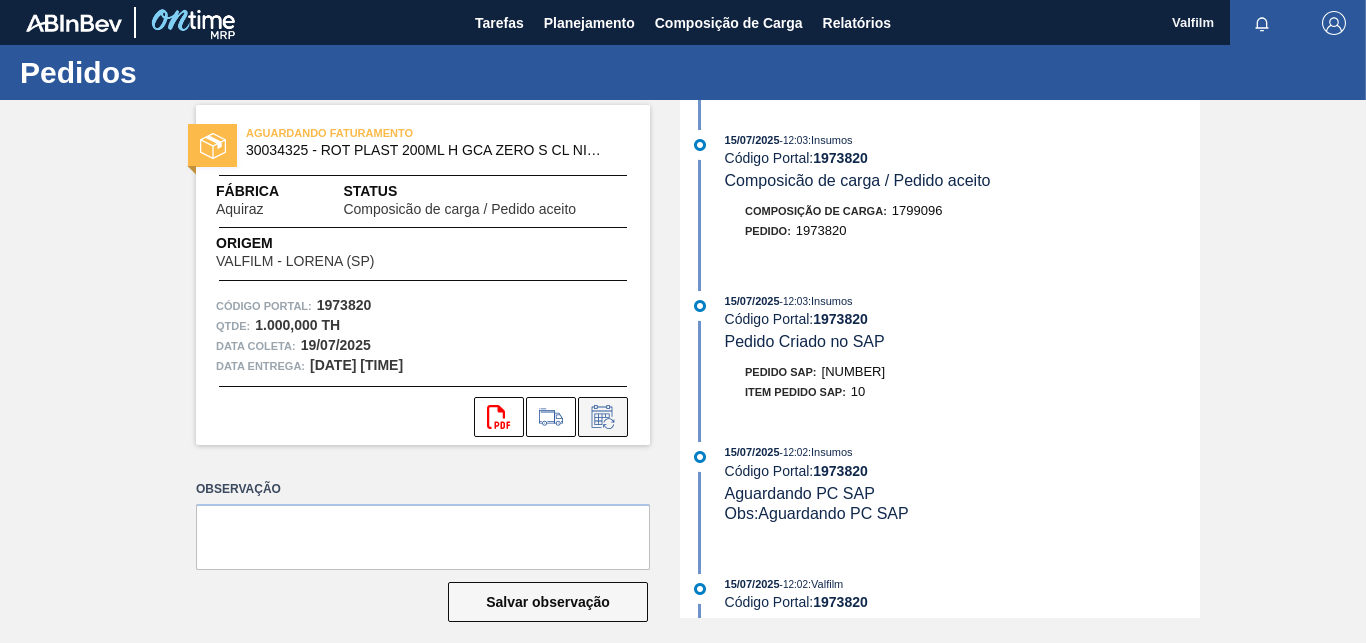 click at bounding box center [603, 417] 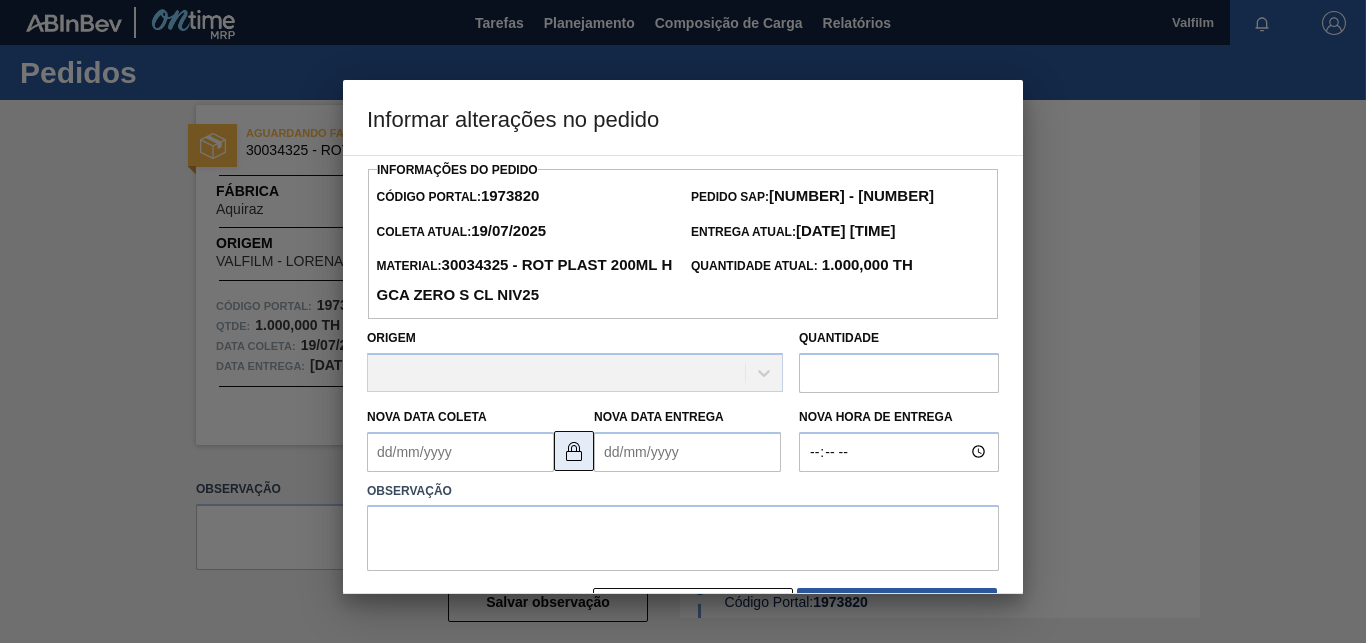 click at bounding box center (574, 451) 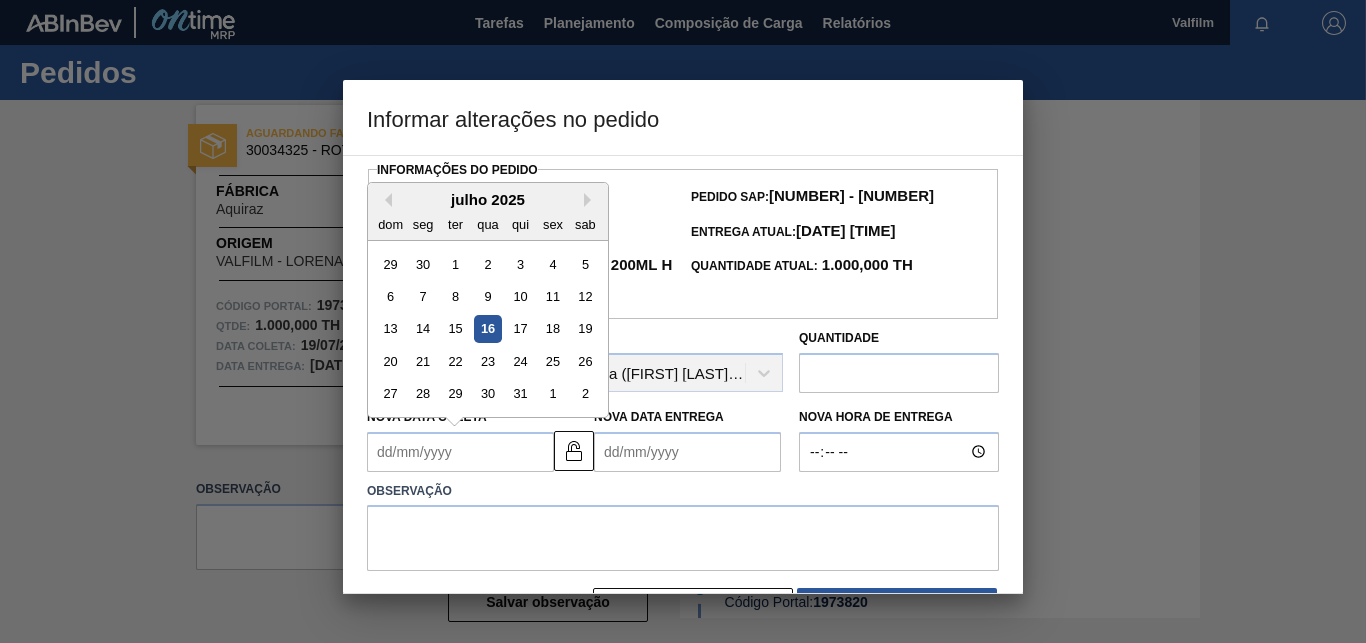 click on "Nova Data Coleta" at bounding box center (460, 452) 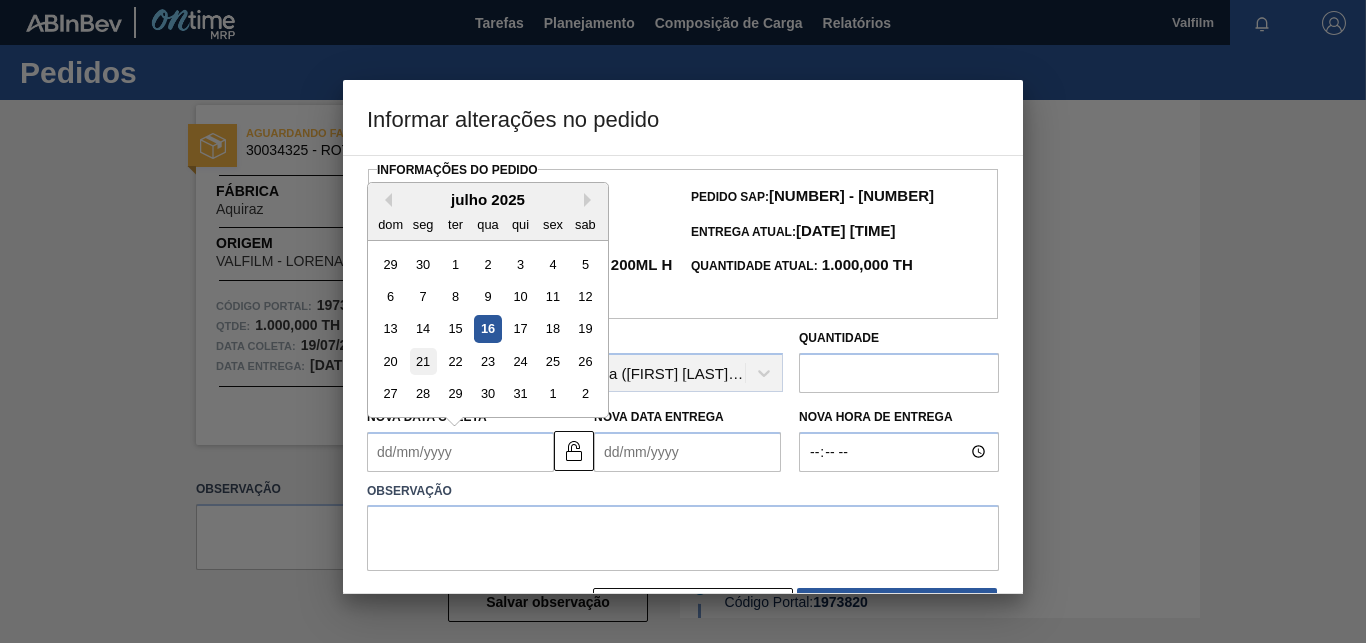 click on "21" at bounding box center [423, 361] 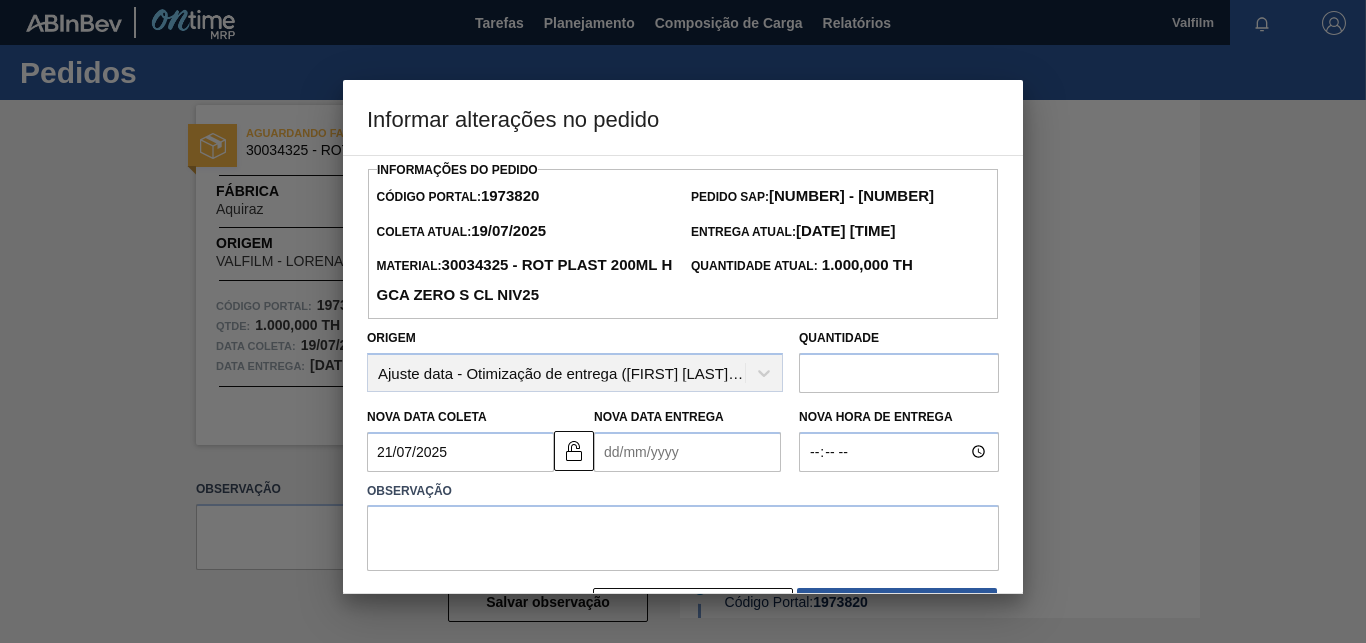 click on "Observação" at bounding box center (683, 491) 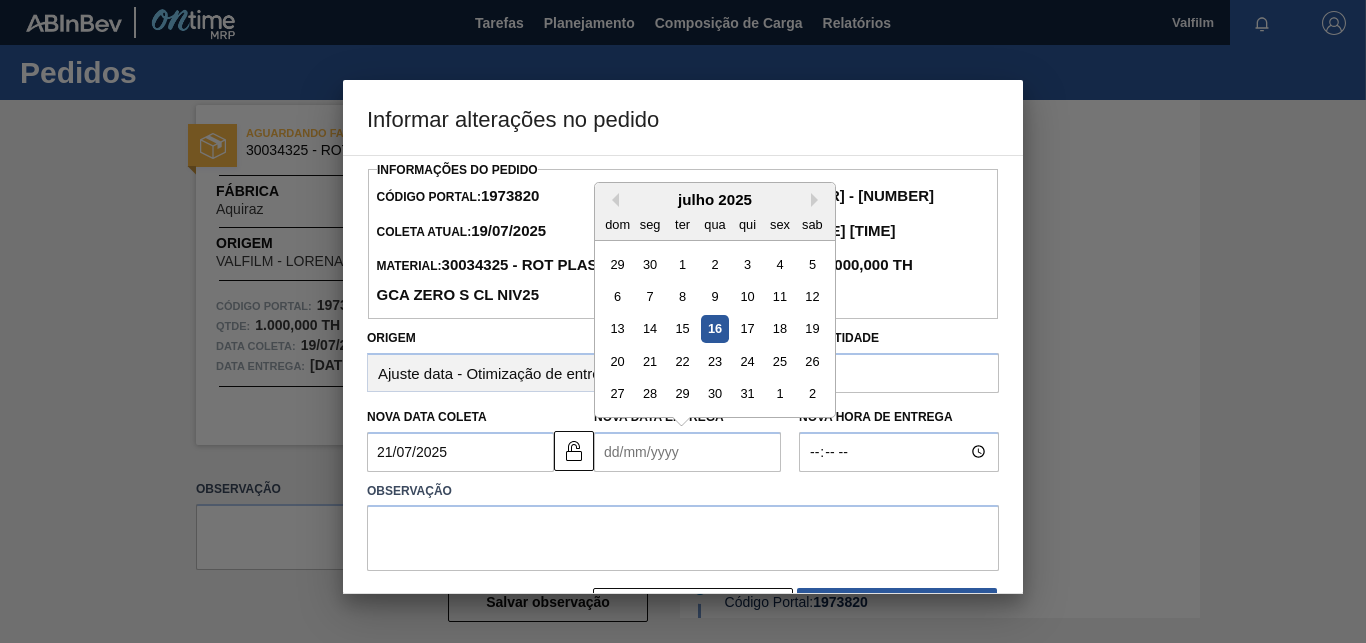 click on "Nova Data Entrega" at bounding box center [687, 452] 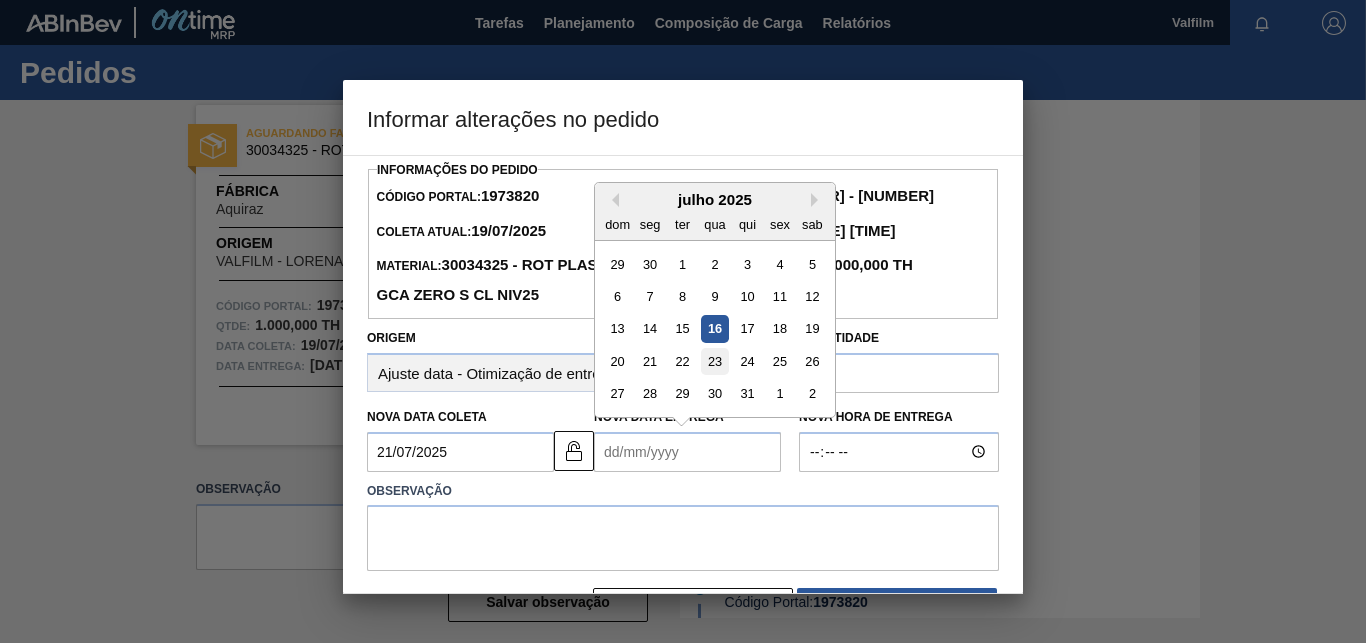 click on "23" at bounding box center (714, 361) 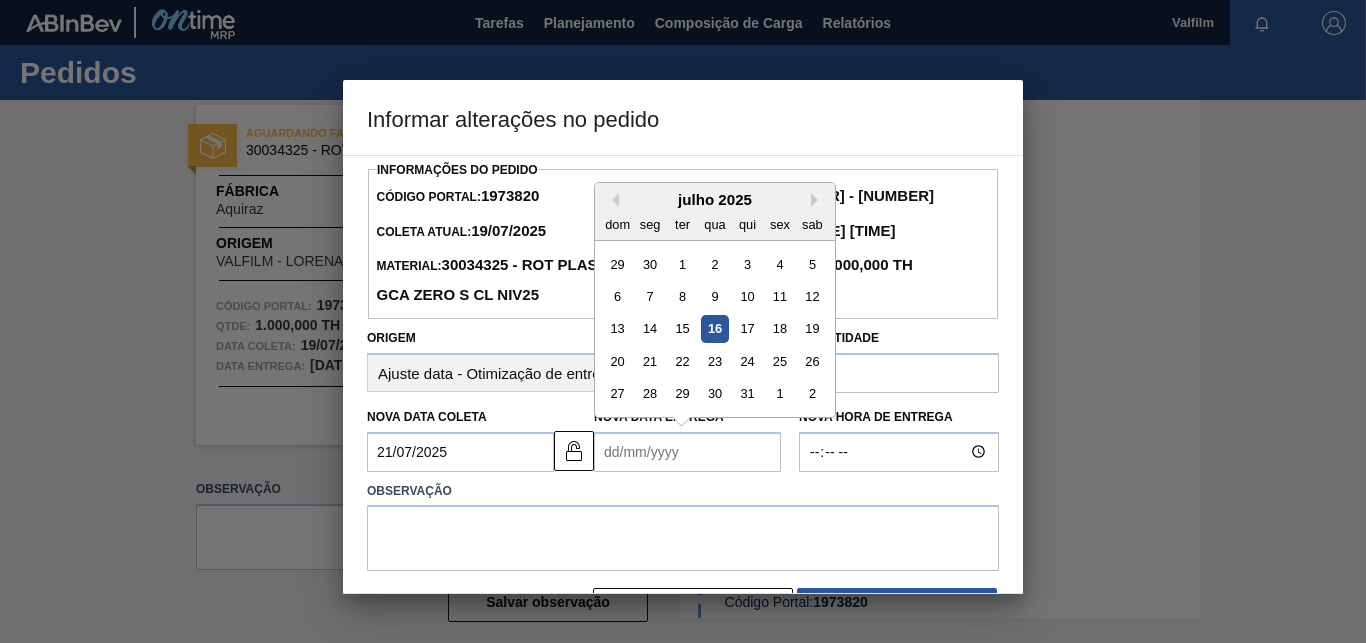 type on "23/07/2025" 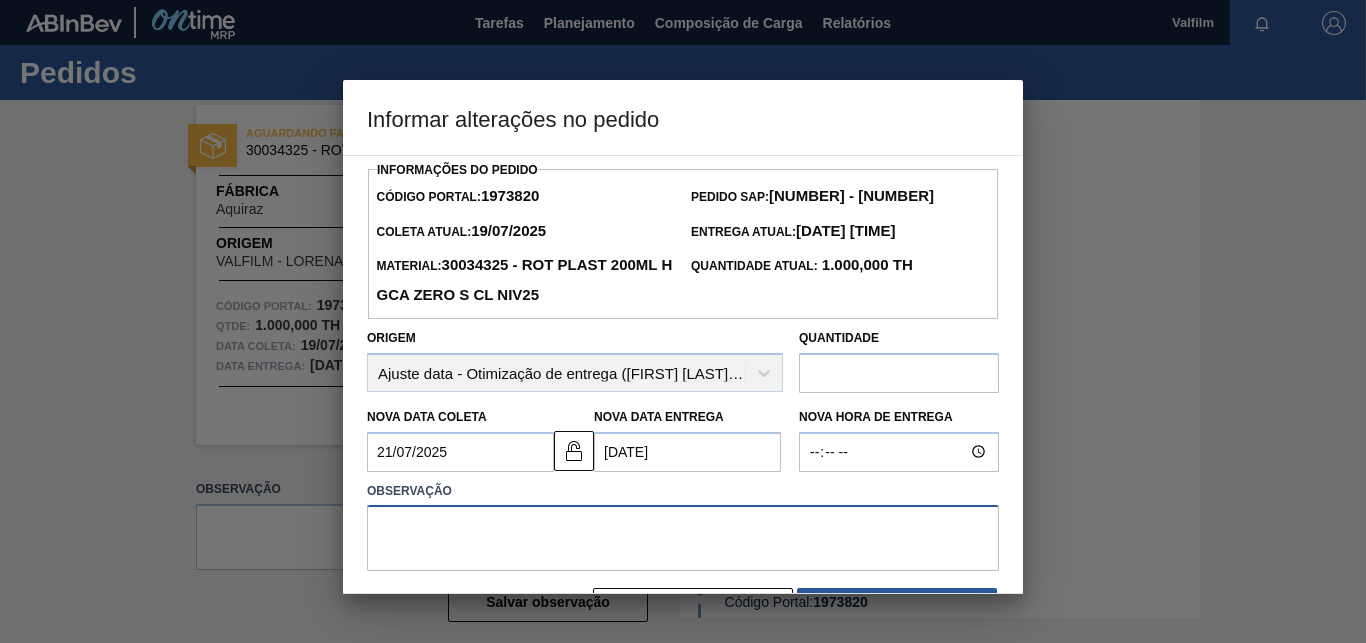 drag, startPoint x: 604, startPoint y: 557, endPoint x: 620, endPoint y: 562, distance: 16.763054 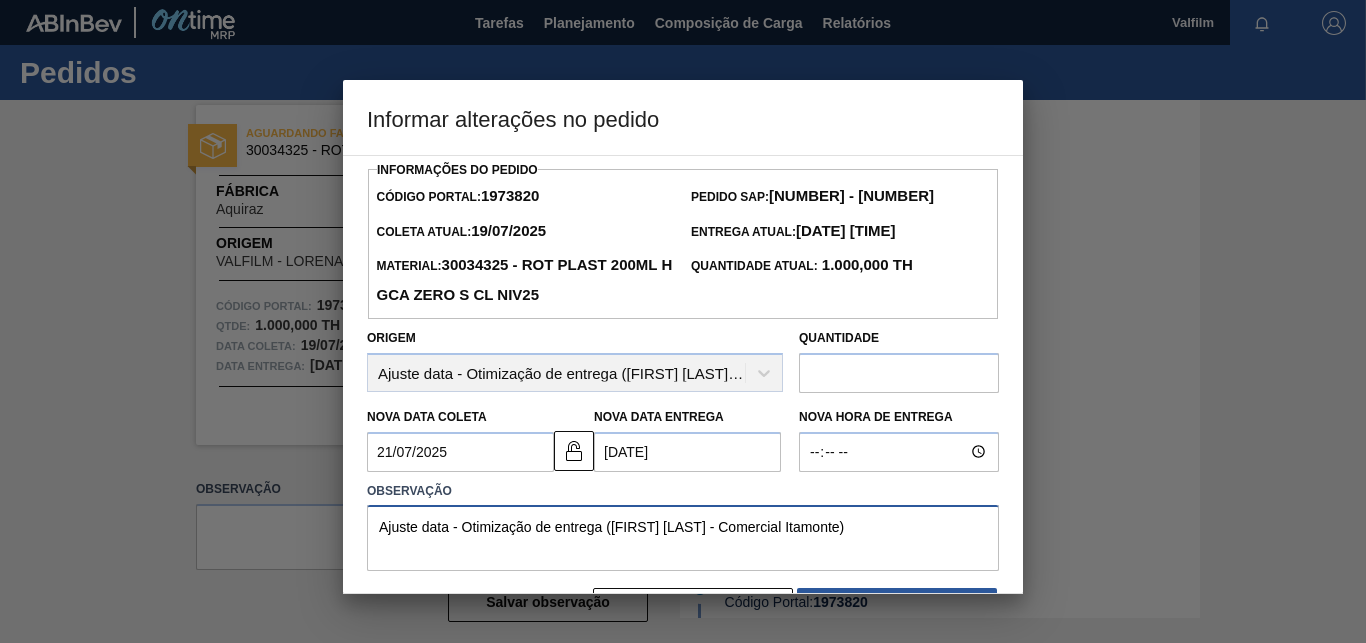 click on "Ajuste data - Otimização de entrega (Ana Carolina - Comercial Itamonte)" at bounding box center [683, 538] 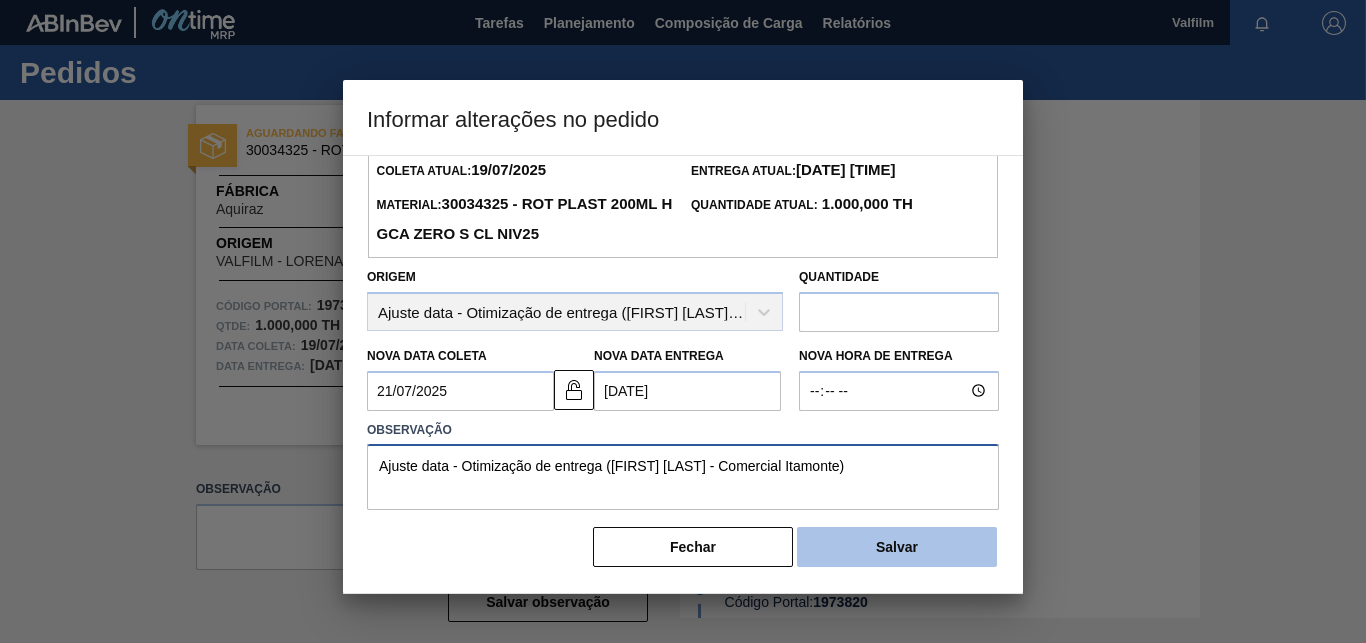 type on "Ajuste data - Otimização de entrega (Ana Carolina - Comercial Itamonte)" 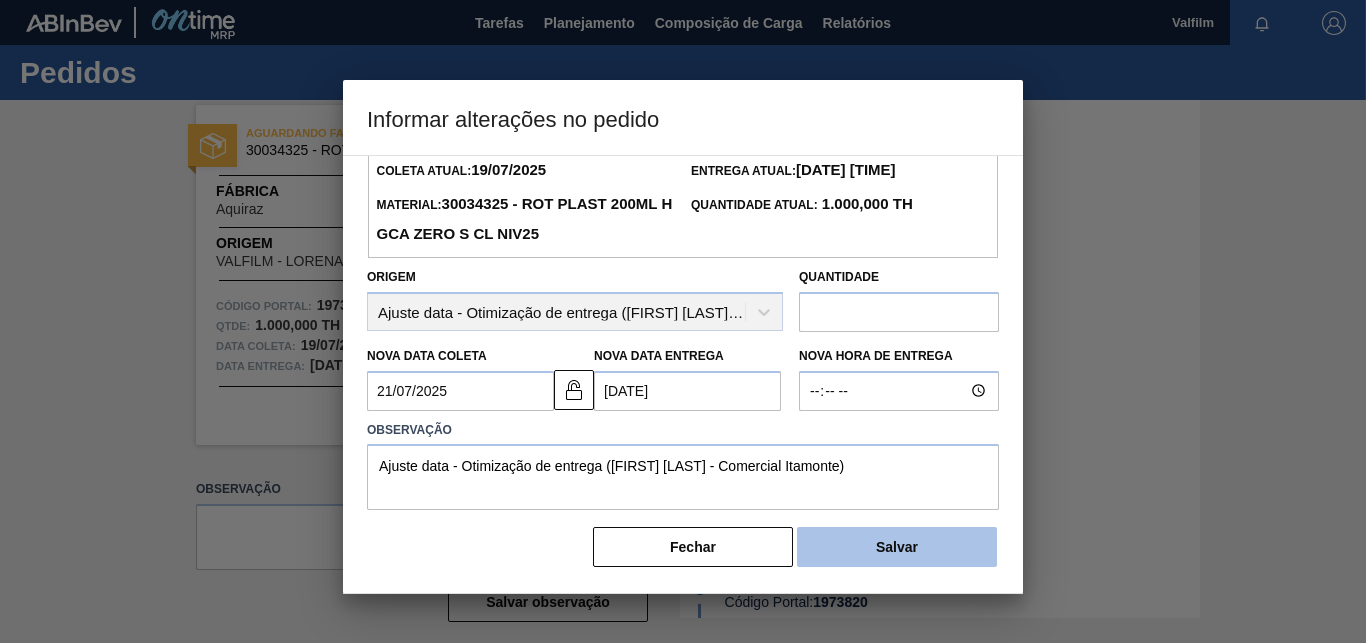 click on "Salvar" at bounding box center [897, 547] 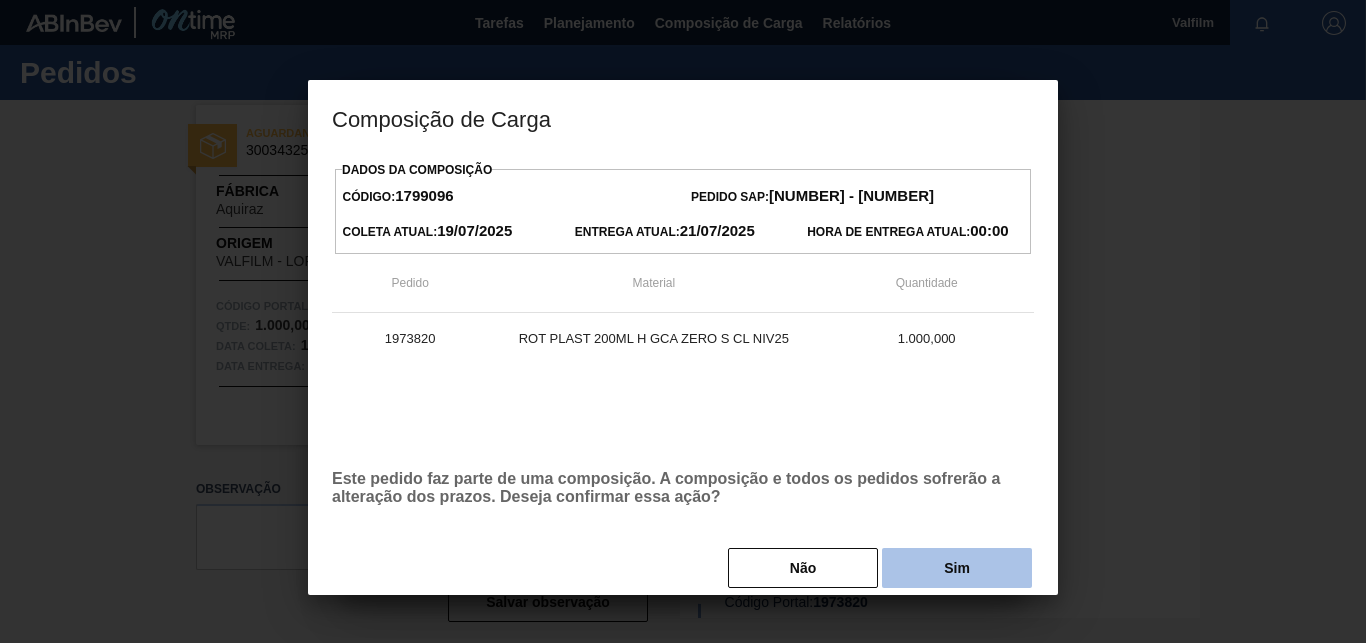 click on "Sim" at bounding box center [957, 568] 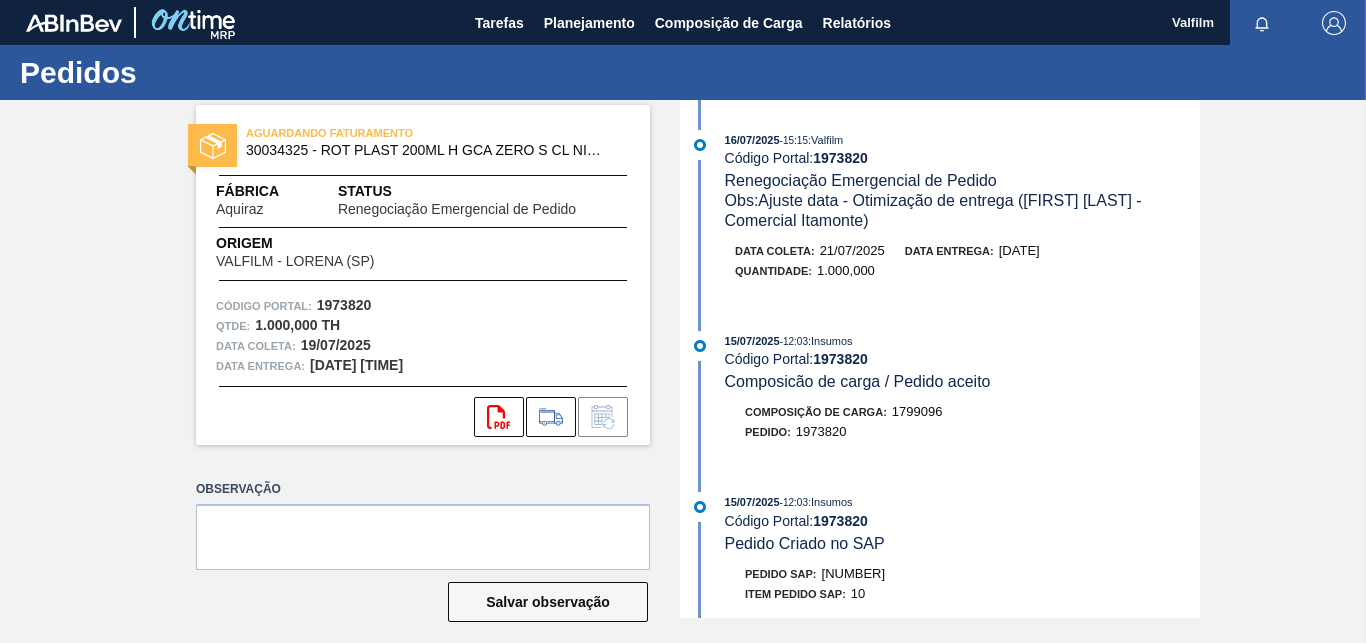 click on "AGUARDANDO FATURAMENTO 30034325 - ROT PLAST 200ML H GCA ZERO S CL NIV25 Fábrica Aquiraz Status Renegociação Emergencial de Pedido Origem VALFILM - LORENA (SP)   Código Portal:  1973820 Qtde : 1.000,000 TH Data coleta: 19/07/2025 Data entrega: 21/07/2025 00:00 svg{fill:#ff0000} Observação Salvar observação 16/07/2025  -  15:15 :  Valfilm Código Portal:  1973820 Renegociação Emergencial de Pedido Obs:  Ajuste data - Otimização de entrega (Ana Carolina - Comercial Itamonte) Data coleta: 21/07/2025 Data entrega: 23/07/2025 Quantidade : 1.000,000 15/07/2025  -  12:03 :  Insumos Código Portal:  1973820 Composicão de carga / Pedido aceito Composição de Carga : 1799096 Pedido : 1973820 15/07/2025  -  12:03 :  Insumos Código Portal:  1973820 Pedido Criado no SAP Pedido SAP:  5800328723 Item pedido SAP: 10 15/07/2025  -  12:02 :  Insumos Código Portal:  1973820 Aguardando PC SAP Obs:  Aguardando PC SAP 15/07/2025  -  12:02 :  Valfilm Código Portal:  1973820 Pedido inserido na composição de carga :" at bounding box center [683, 359] 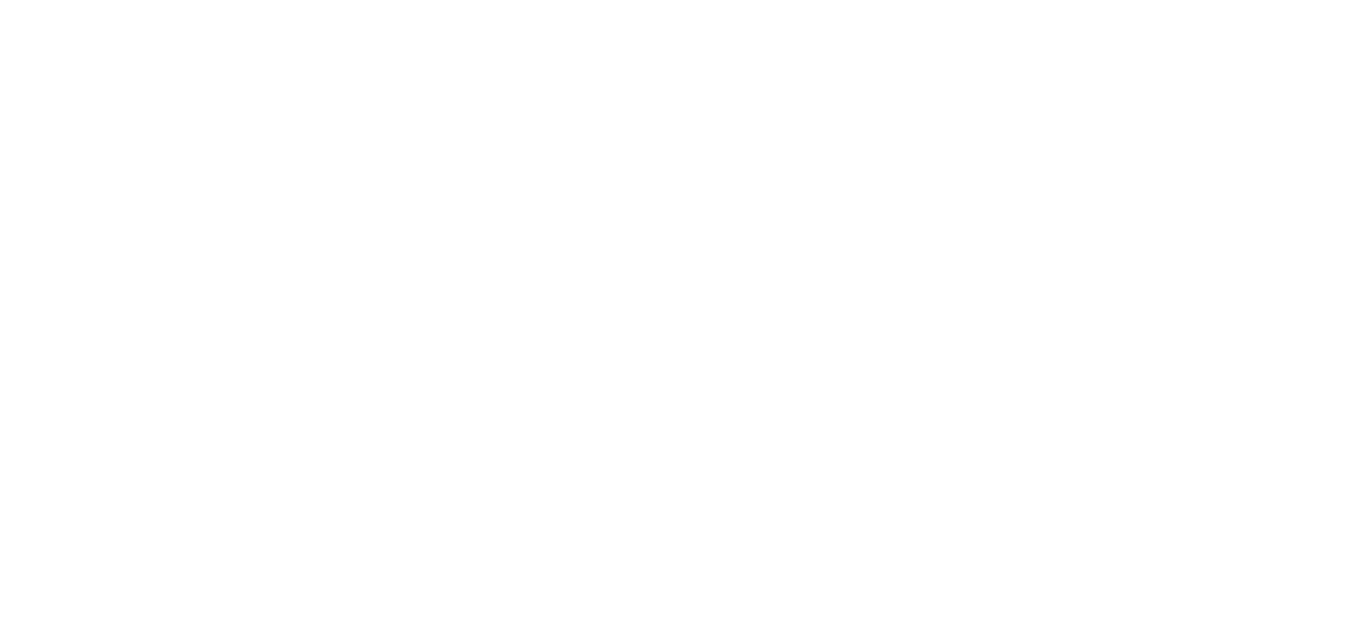 scroll, scrollTop: 0, scrollLeft: 0, axis: both 